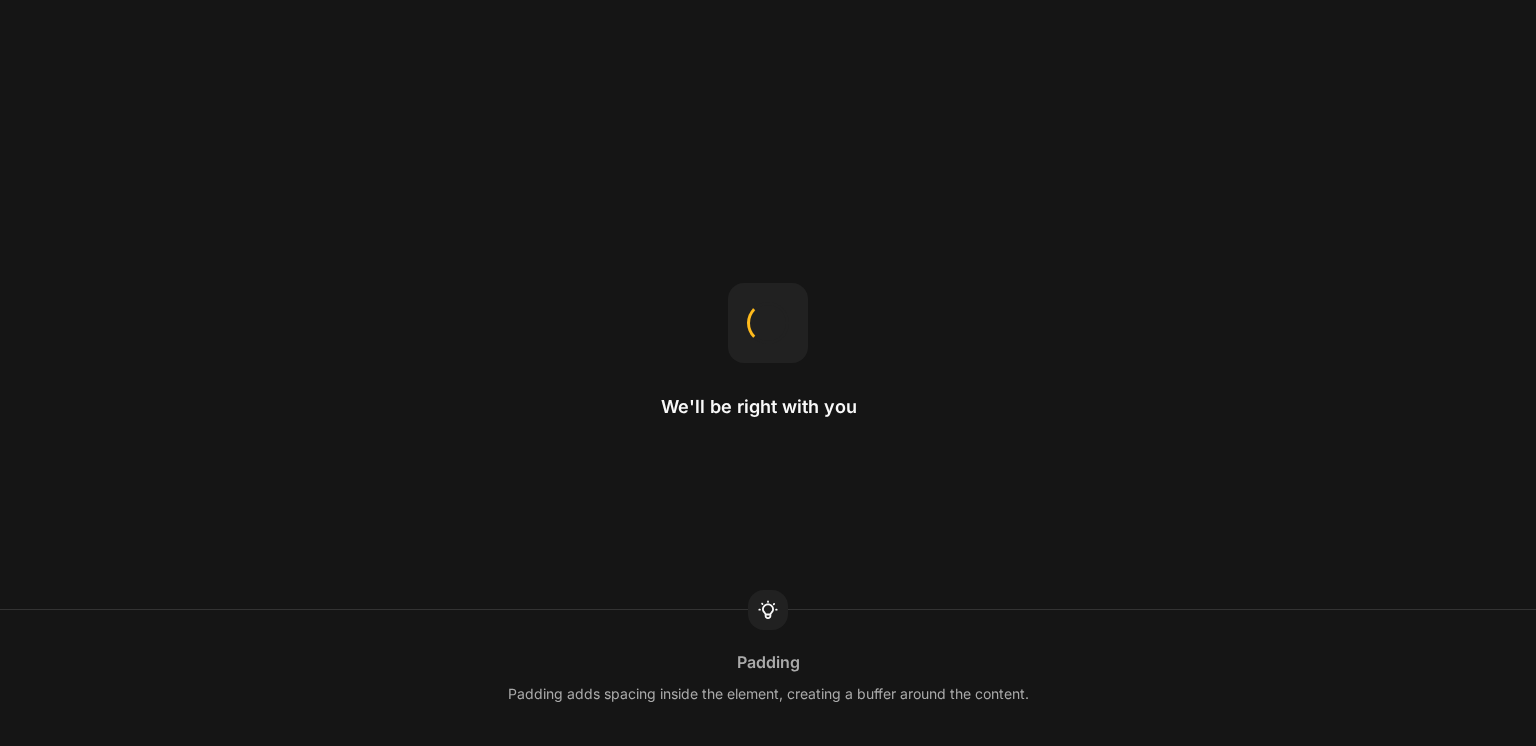 scroll, scrollTop: 0, scrollLeft: 0, axis: both 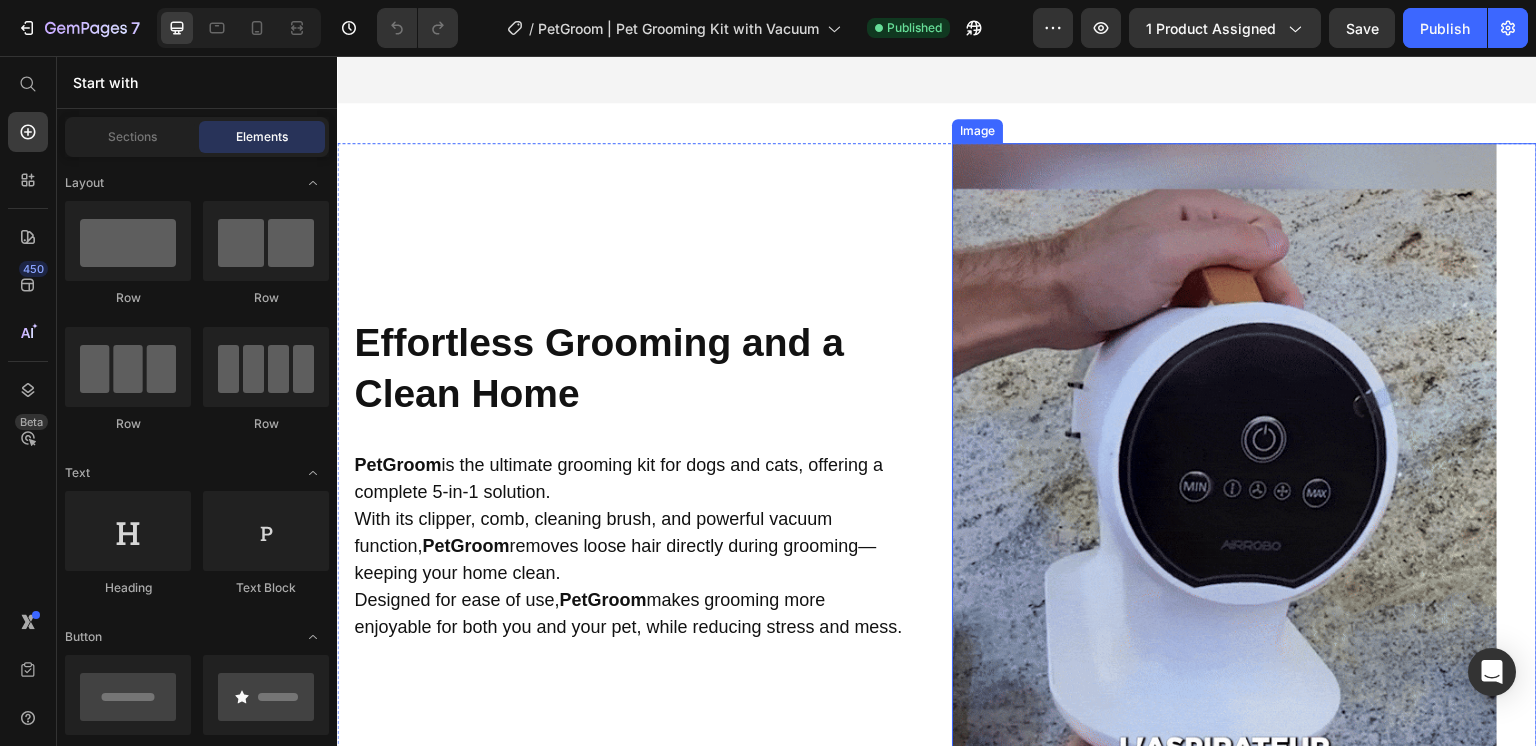 click at bounding box center (1244, 483) 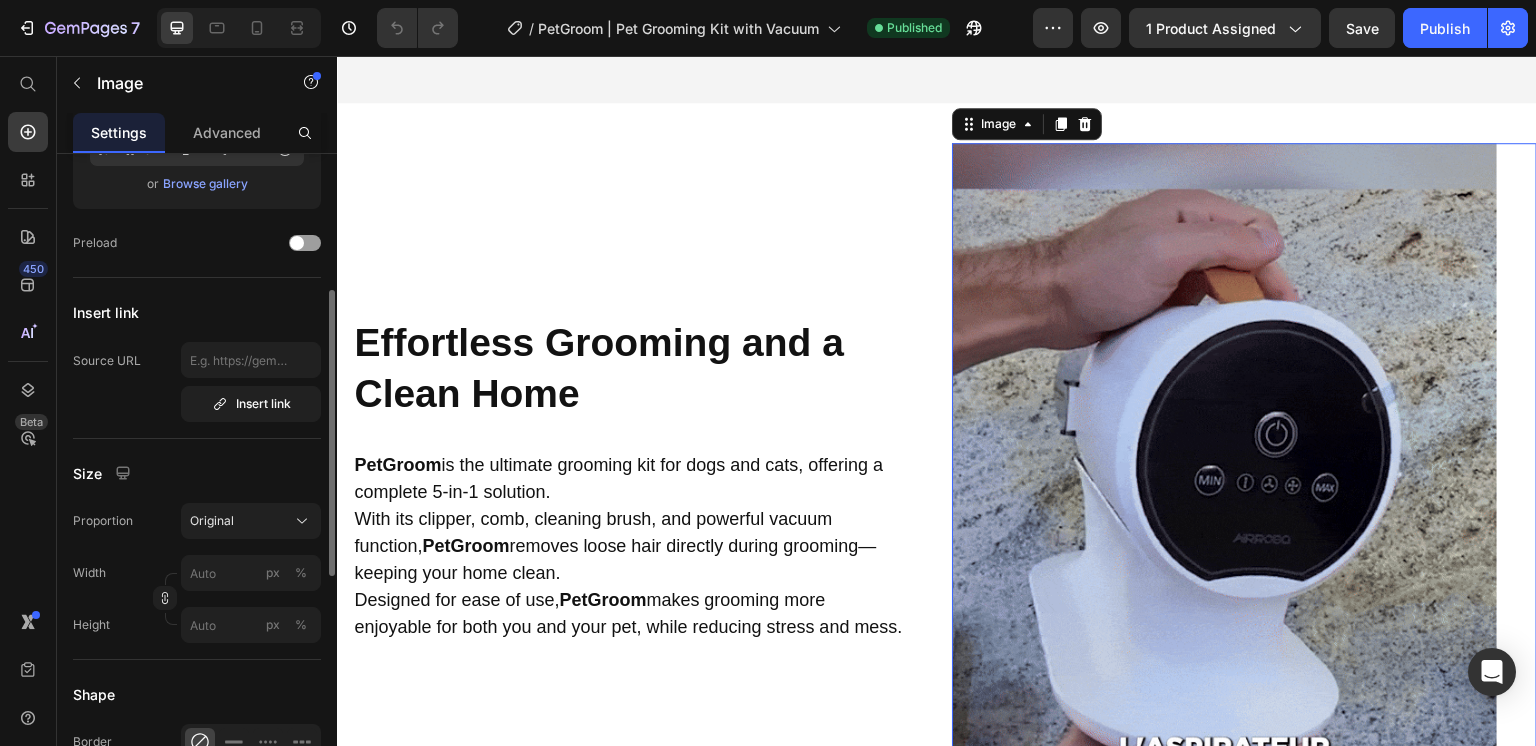 scroll, scrollTop: 284, scrollLeft: 0, axis: vertical 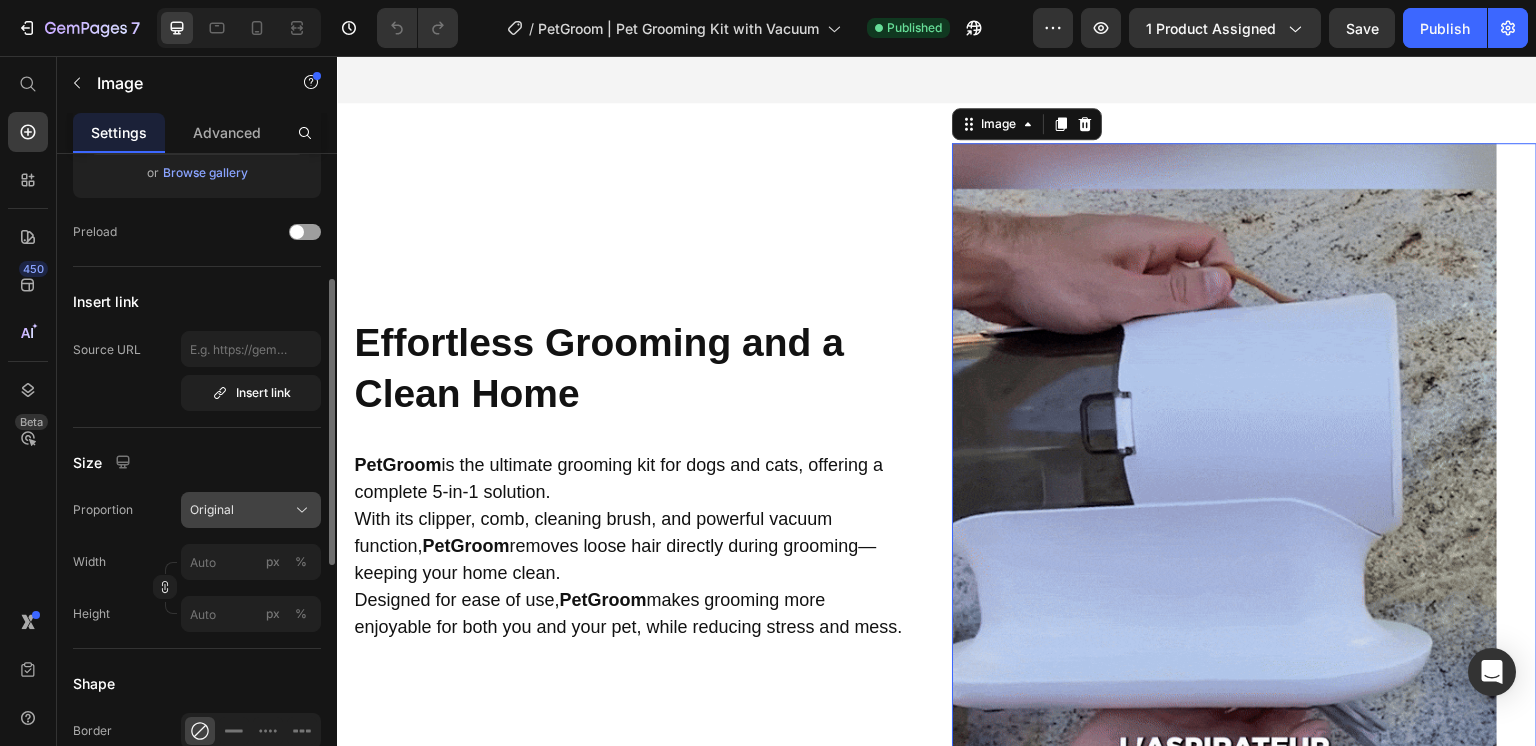 click on "Original" at bounding box center [251, 510] 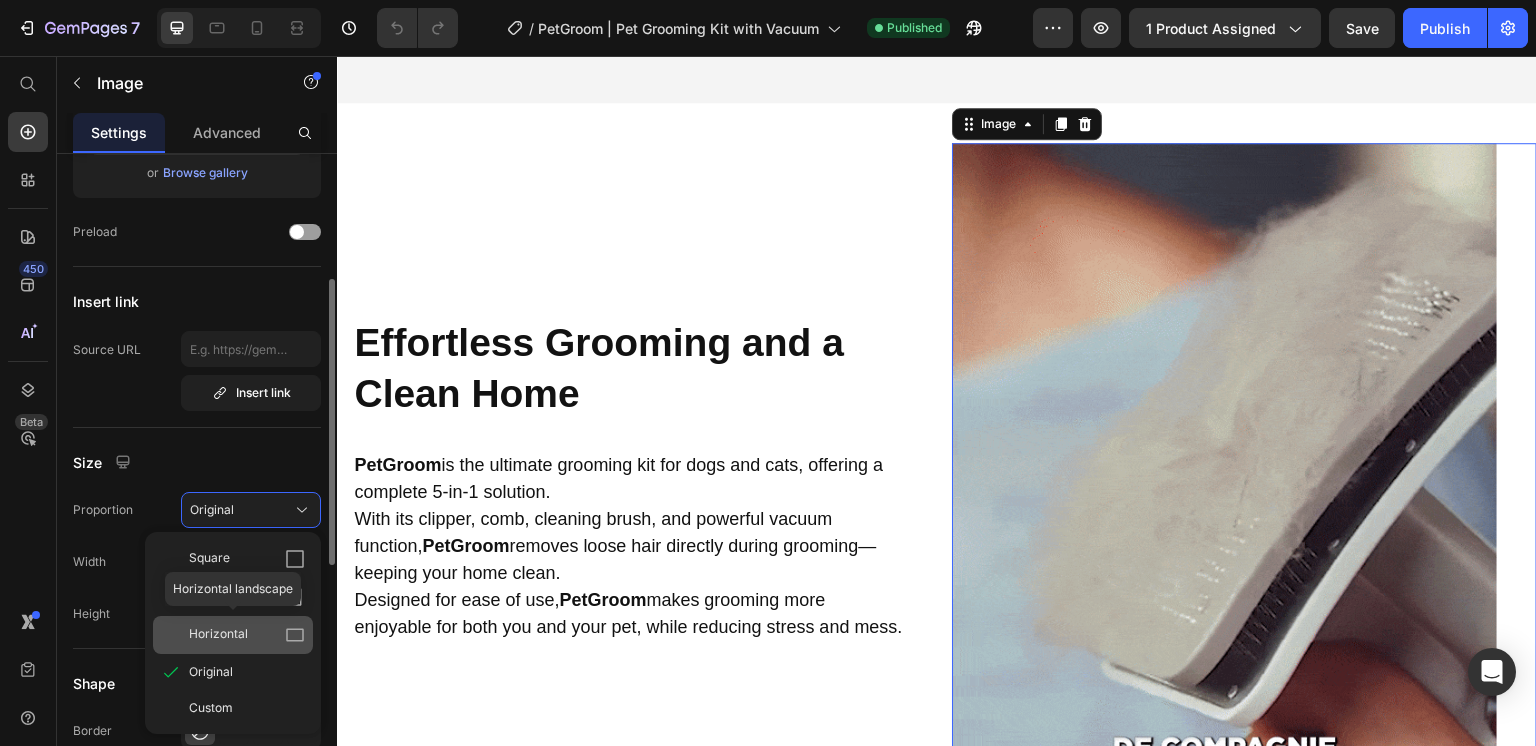 click on "Horizontal" 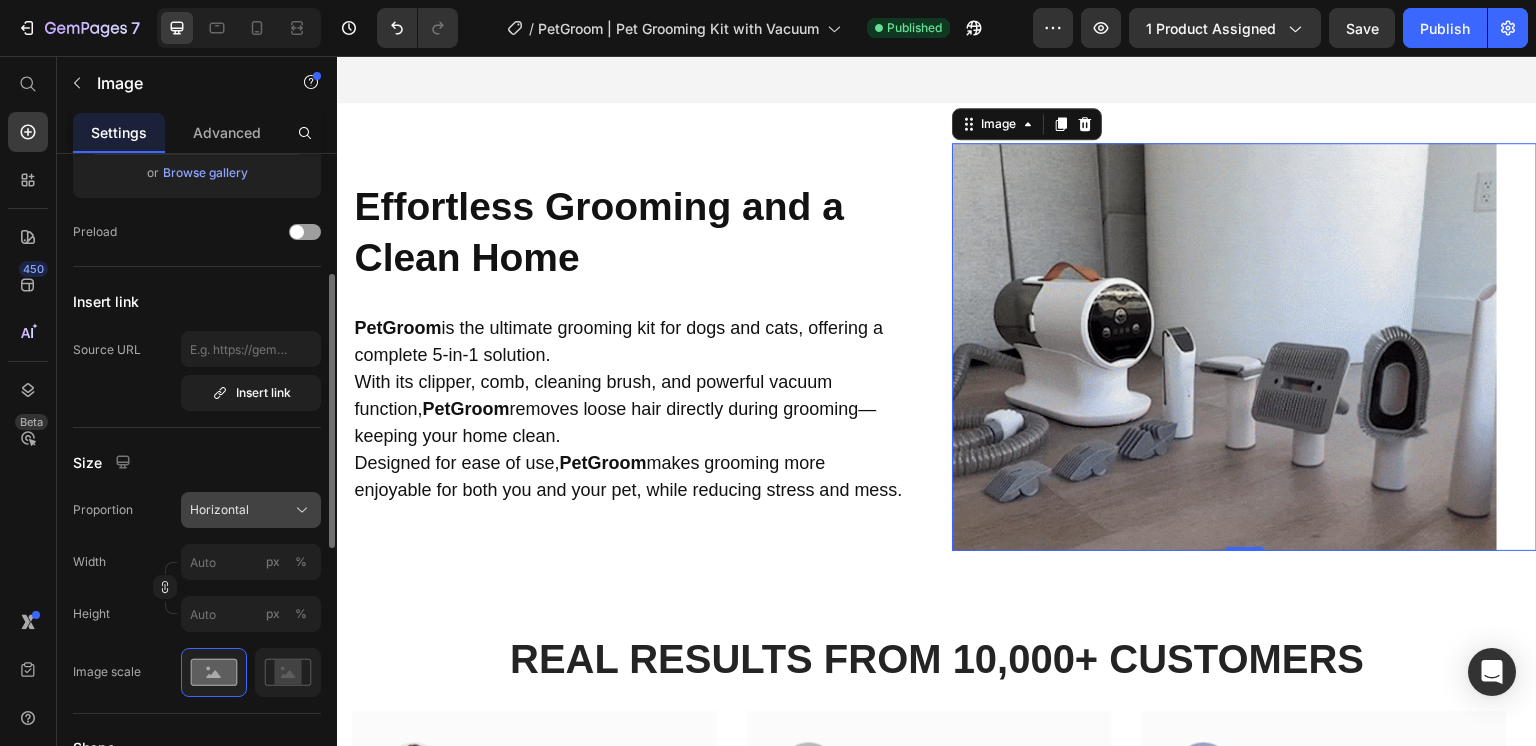 click on "Horizontal" 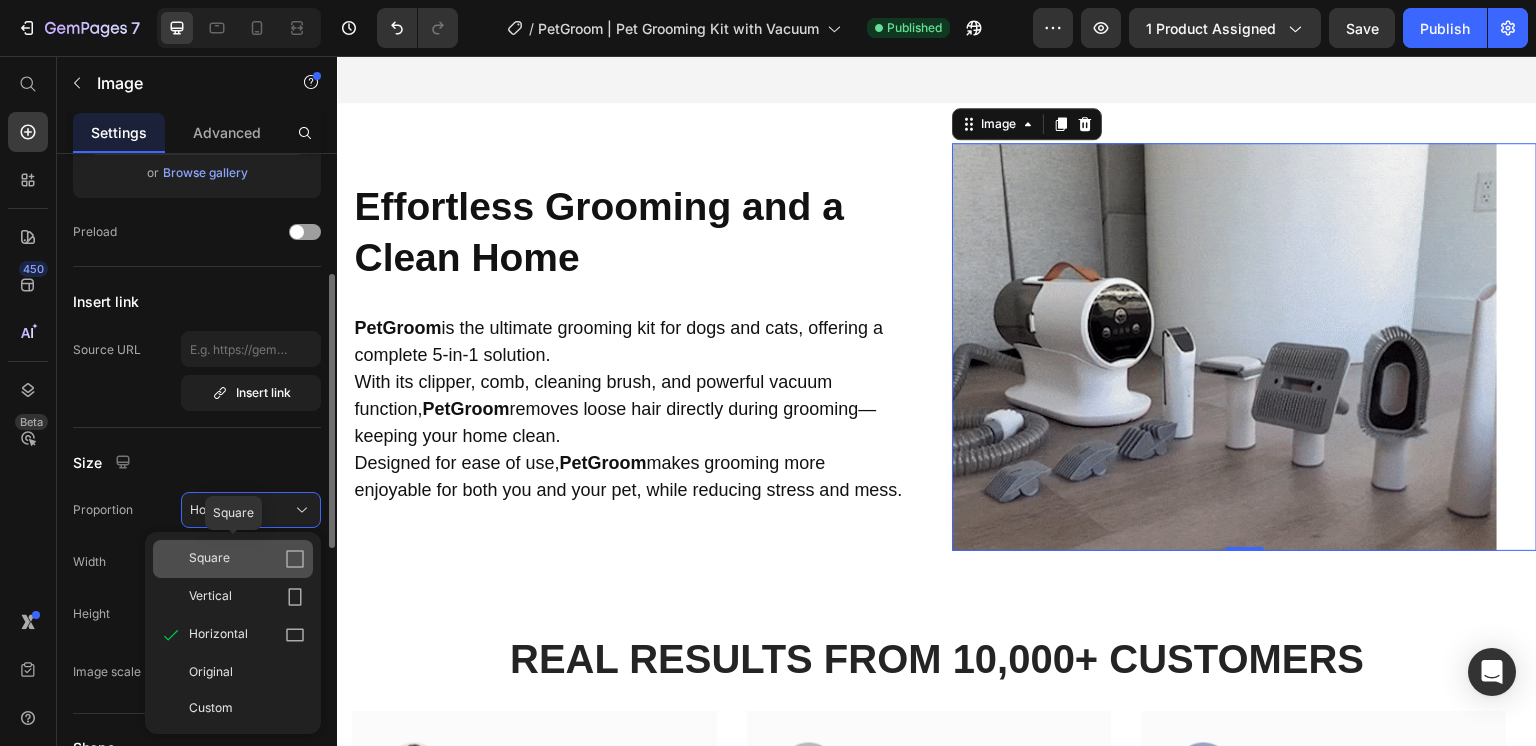 click on "Square" at bounding box center (247, 559) 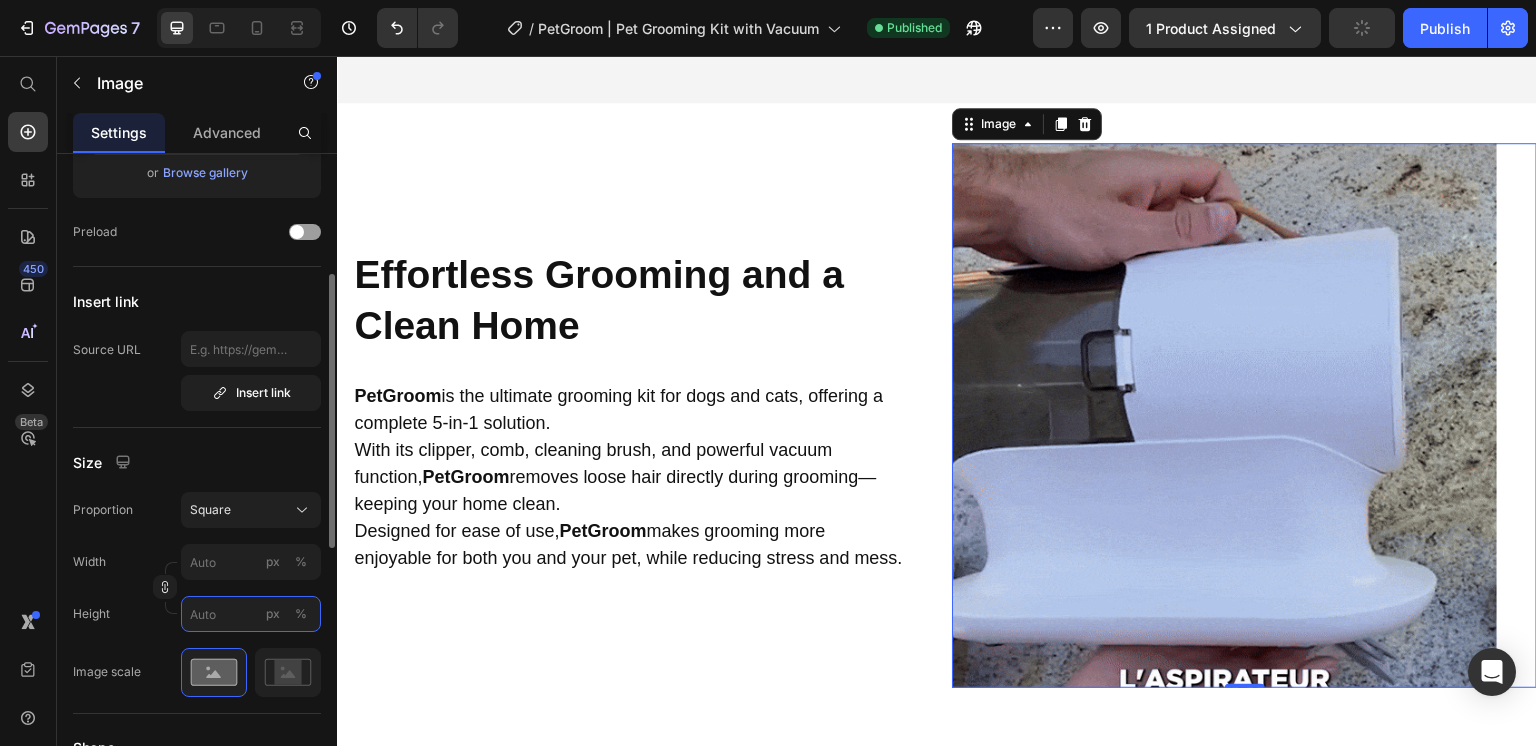 click on "px %" at bounding box center (251, 614) 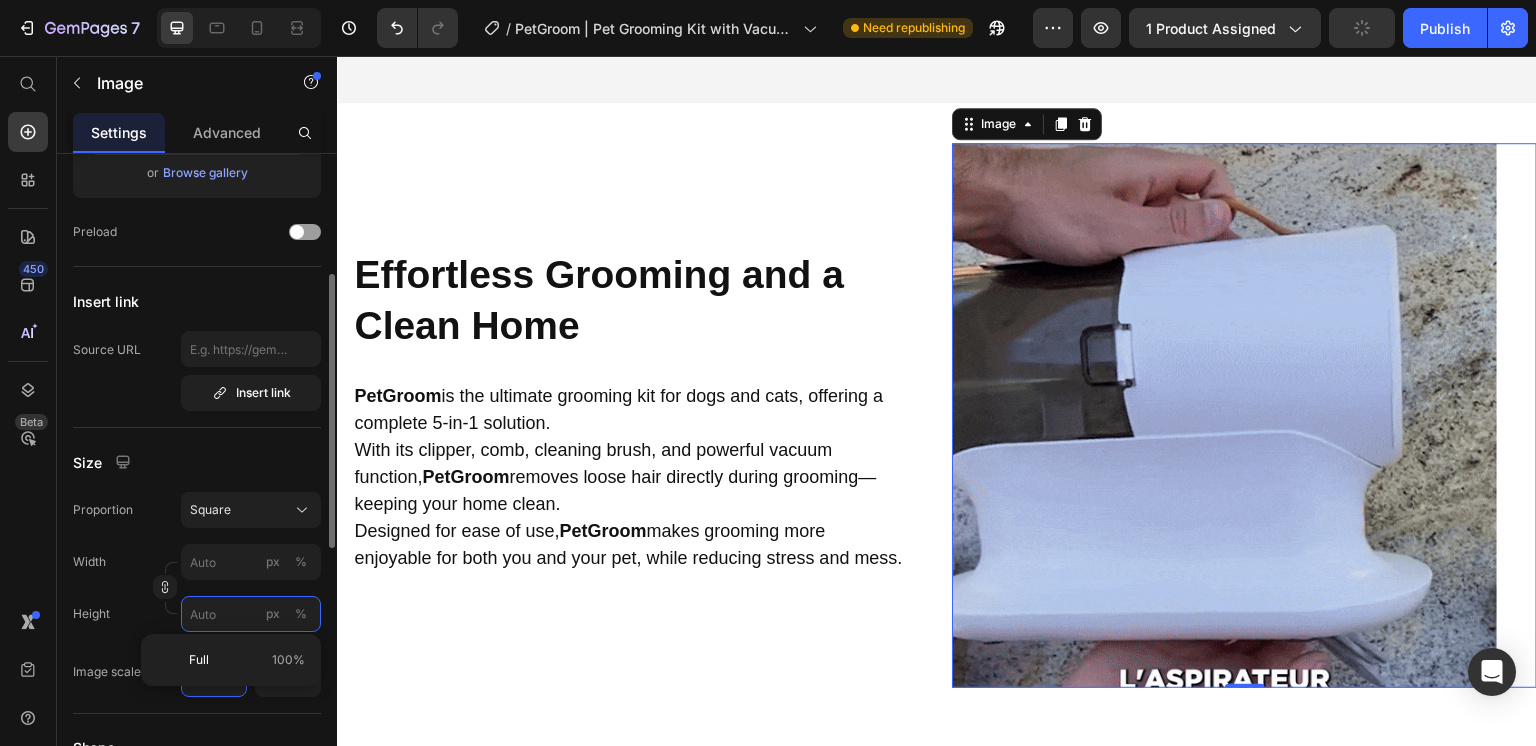 type on "2" 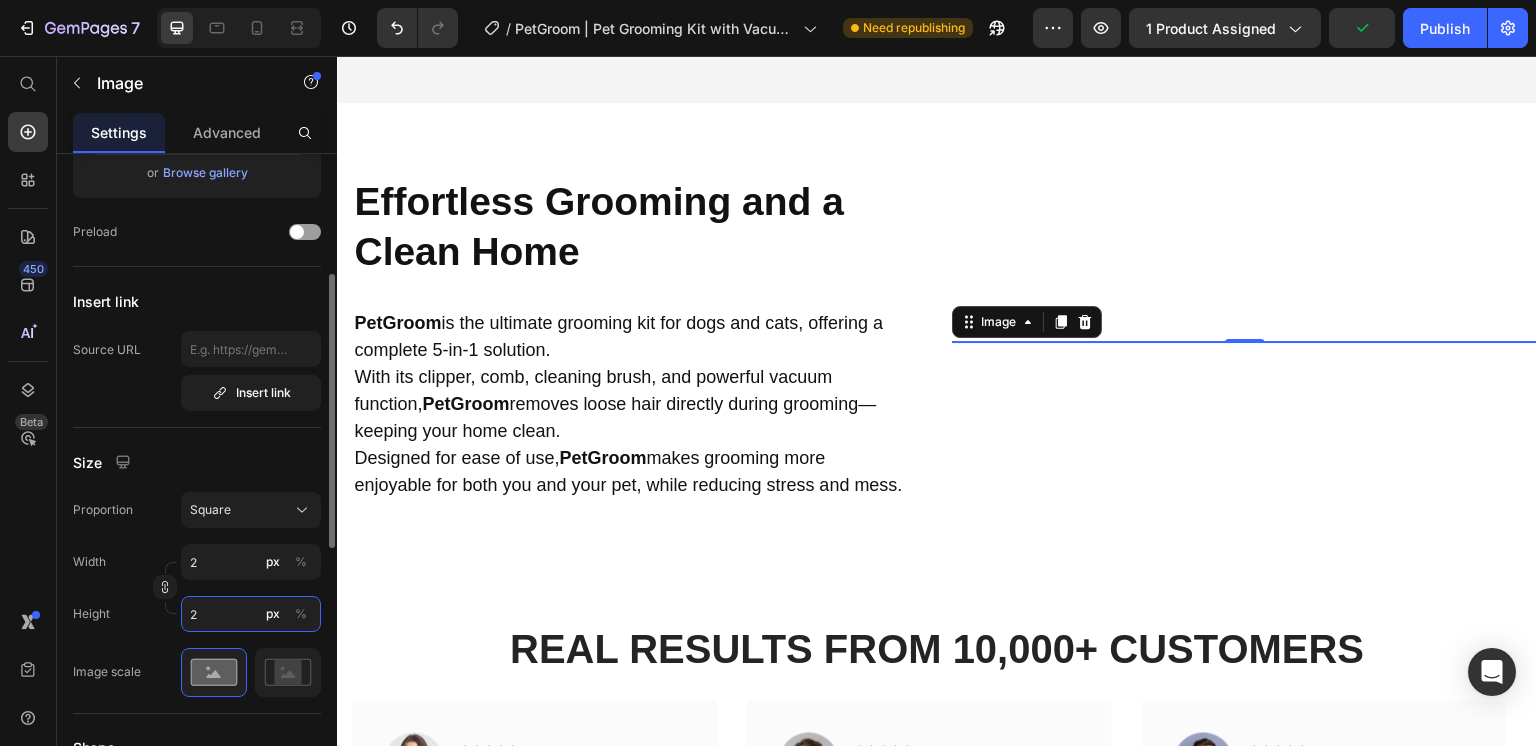 type on "20" 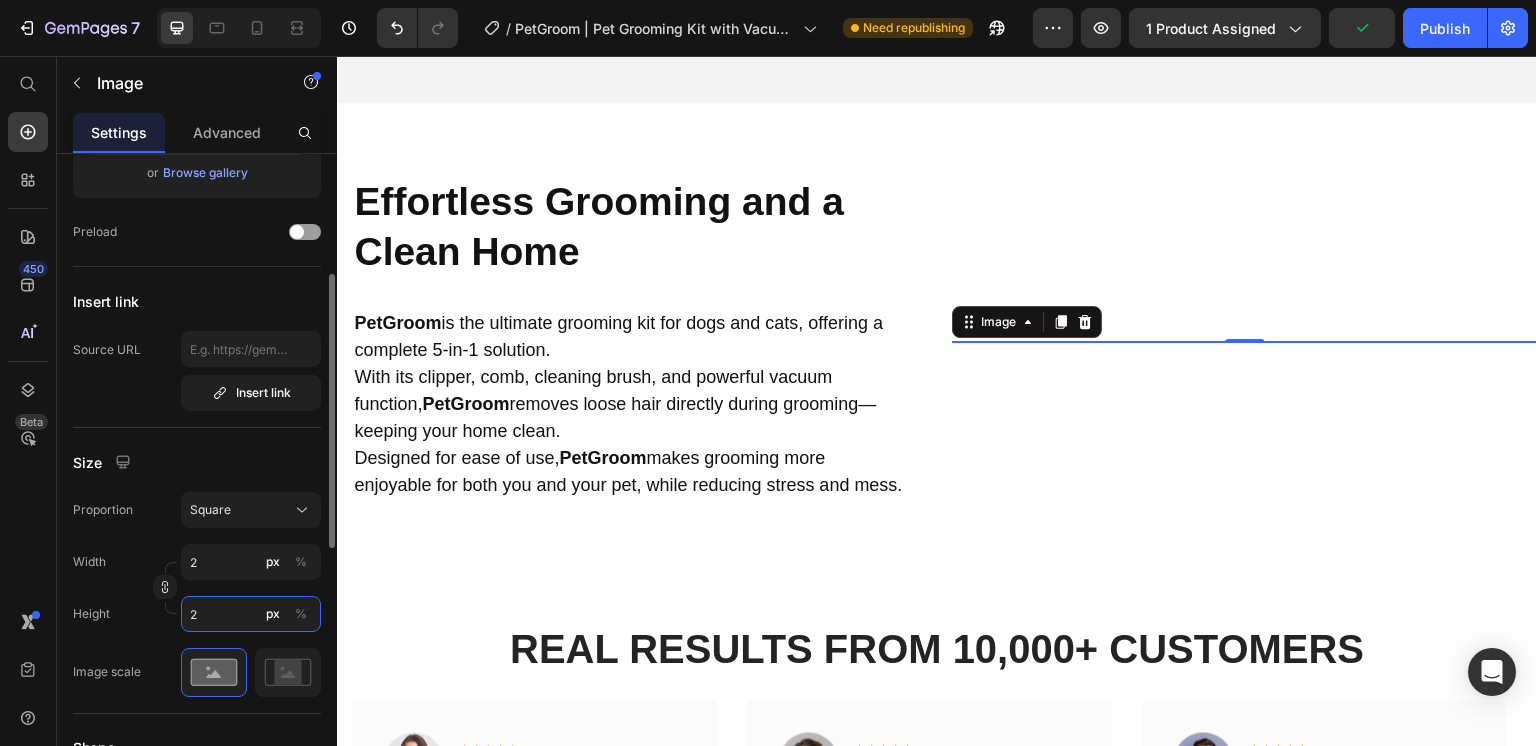type on "20" 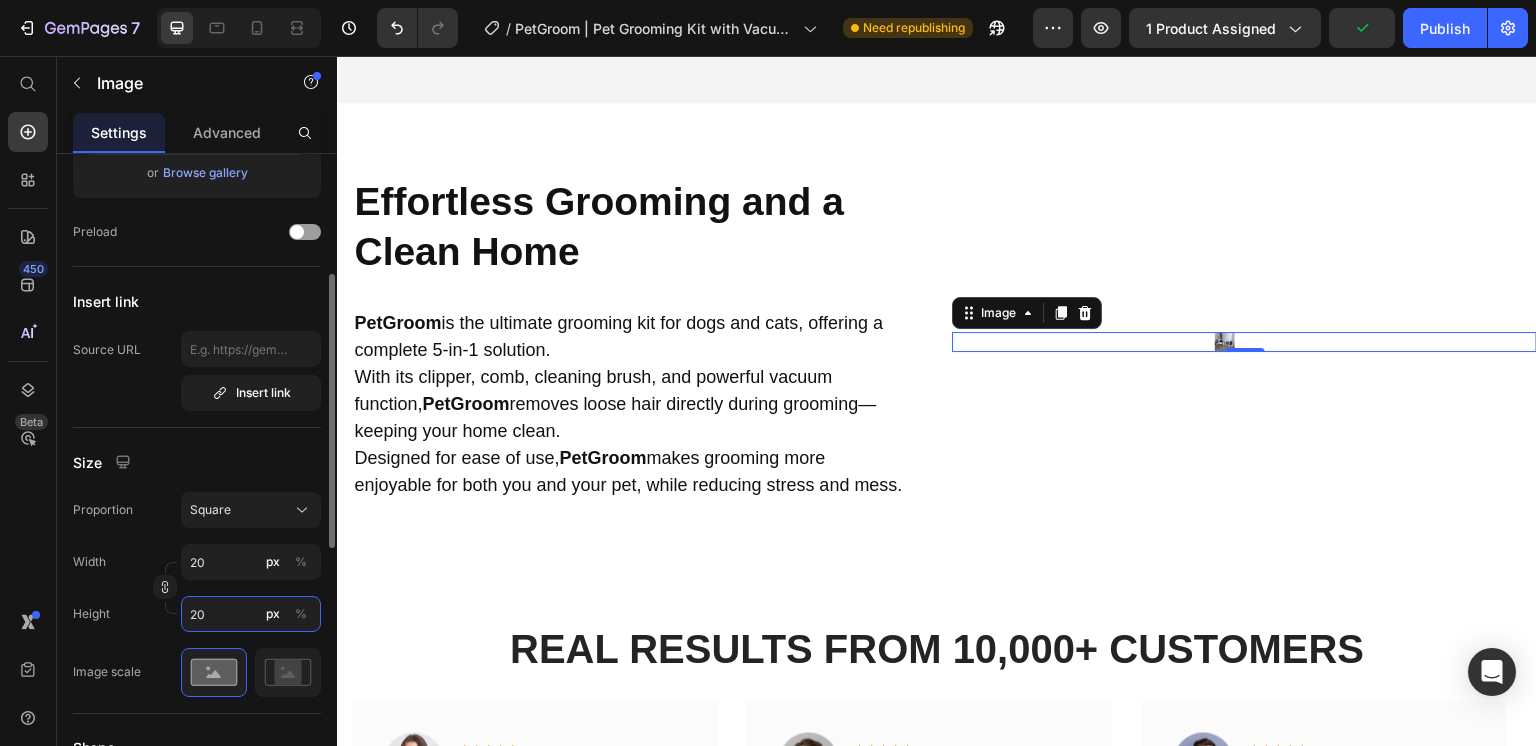 type on "200" 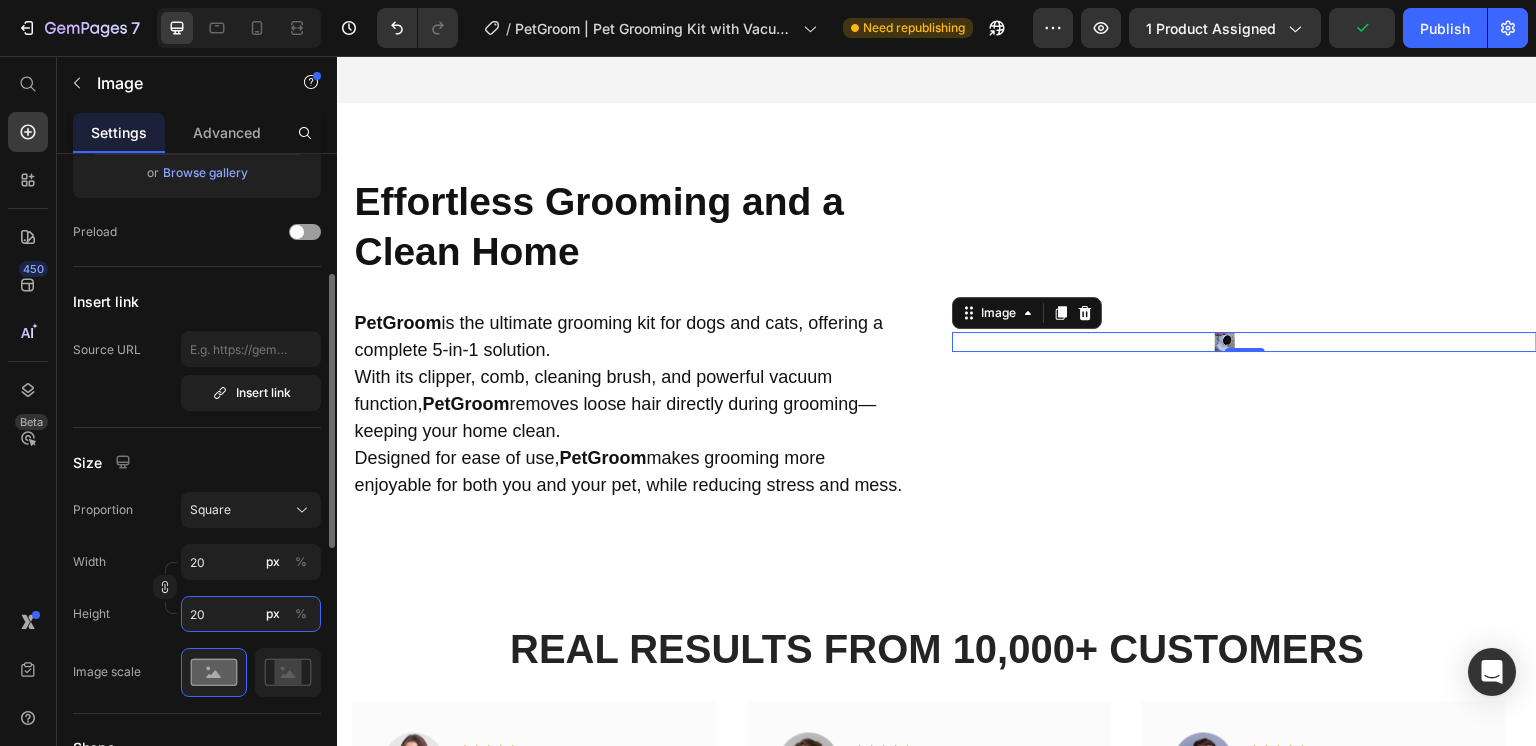 type on "200" 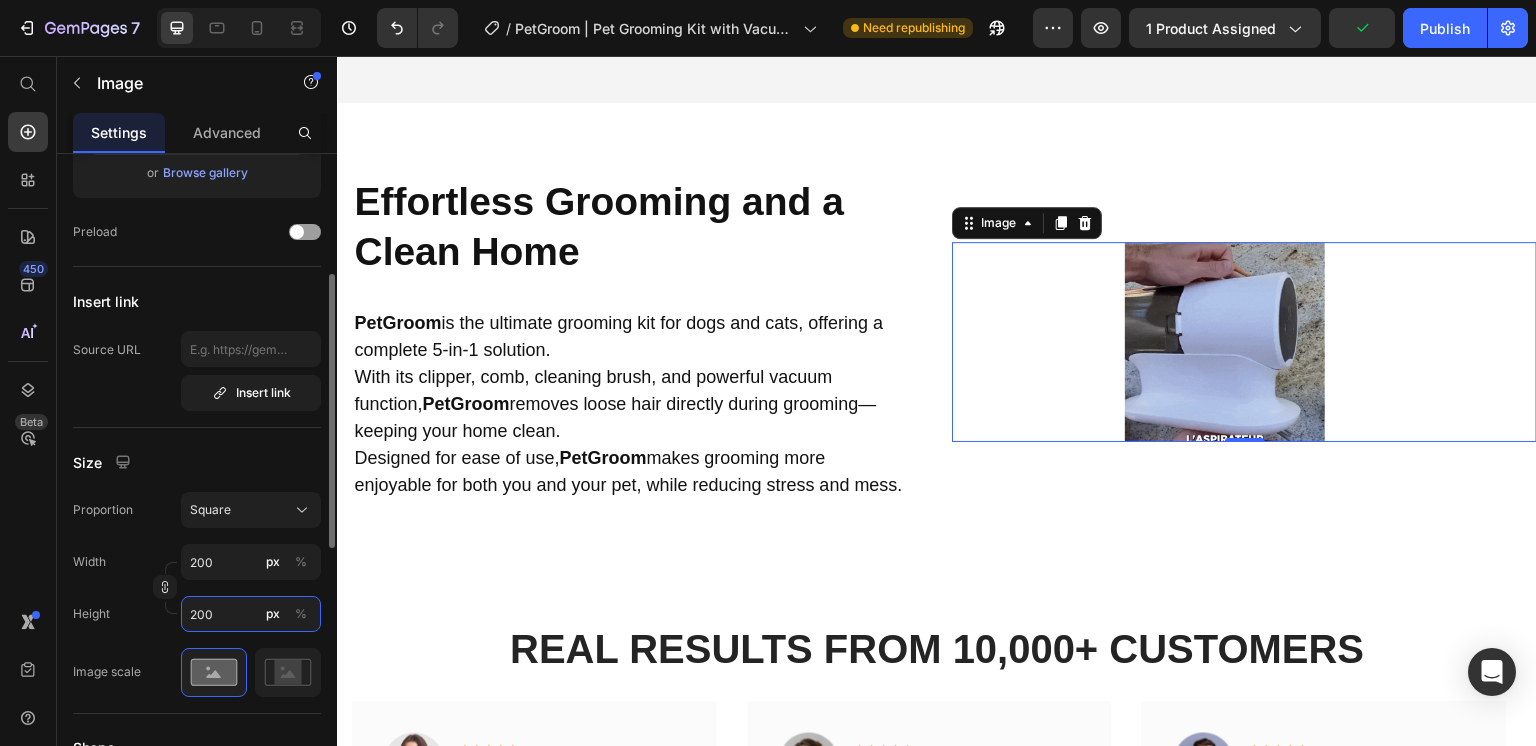 type on "2000" 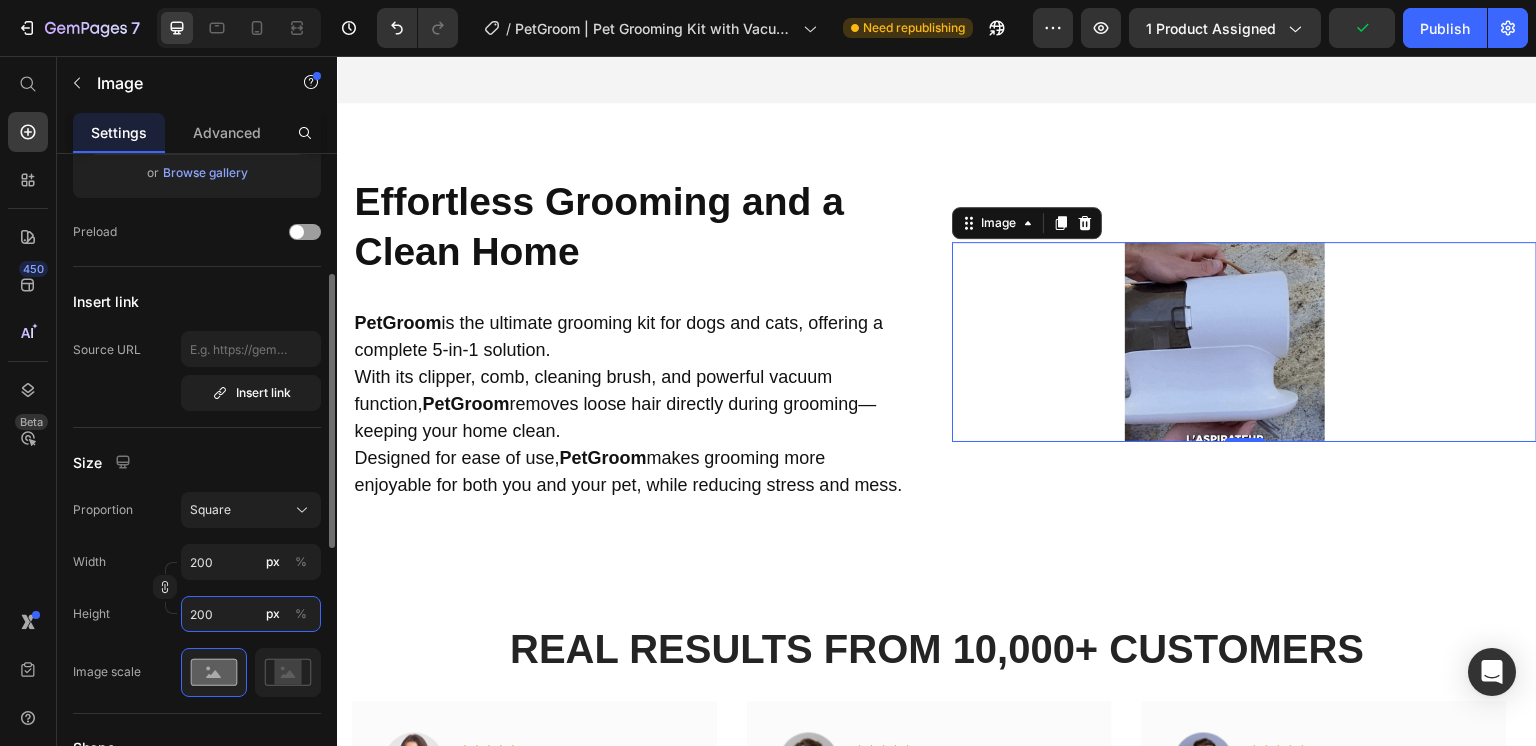 type on "2000" 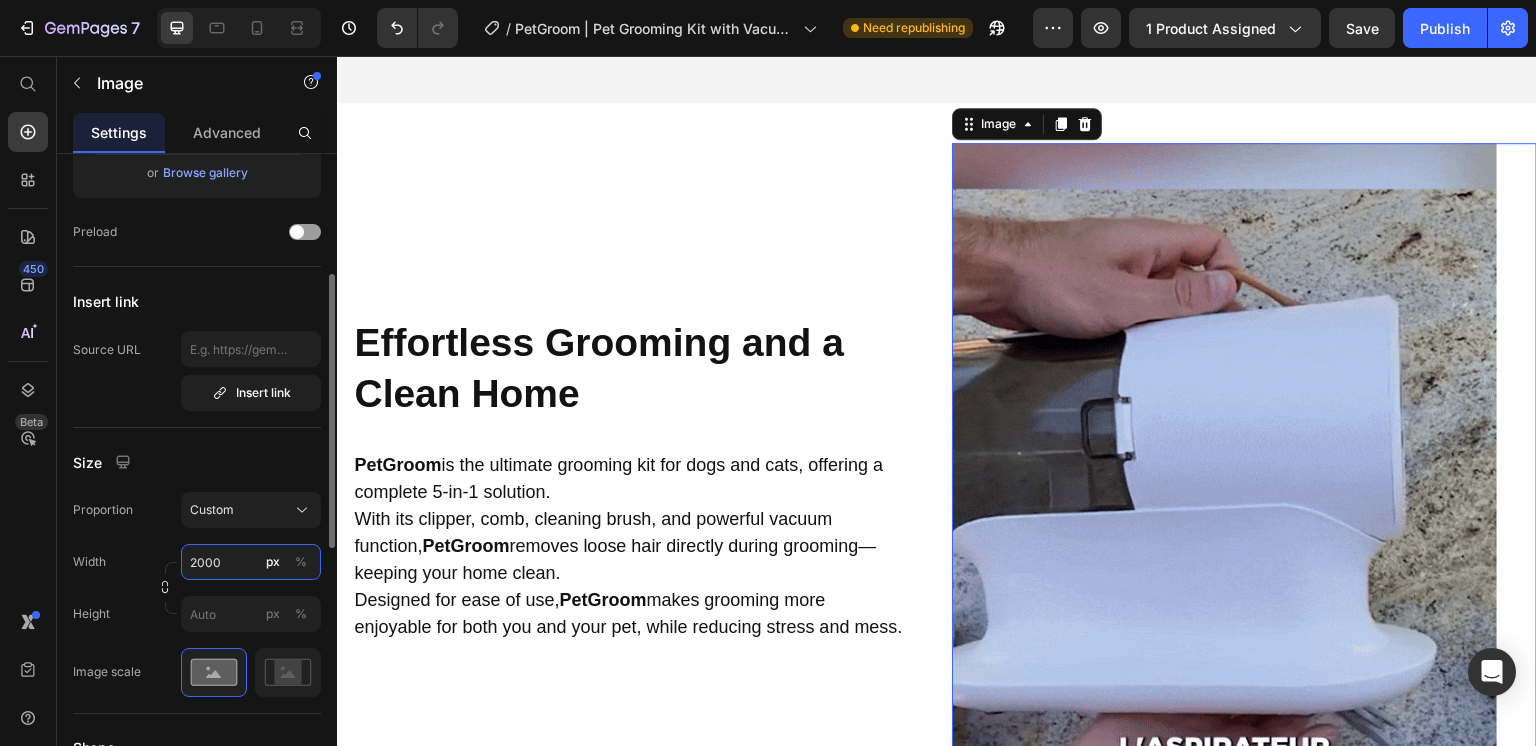 click on "2000" at bounding box center [251, 562] 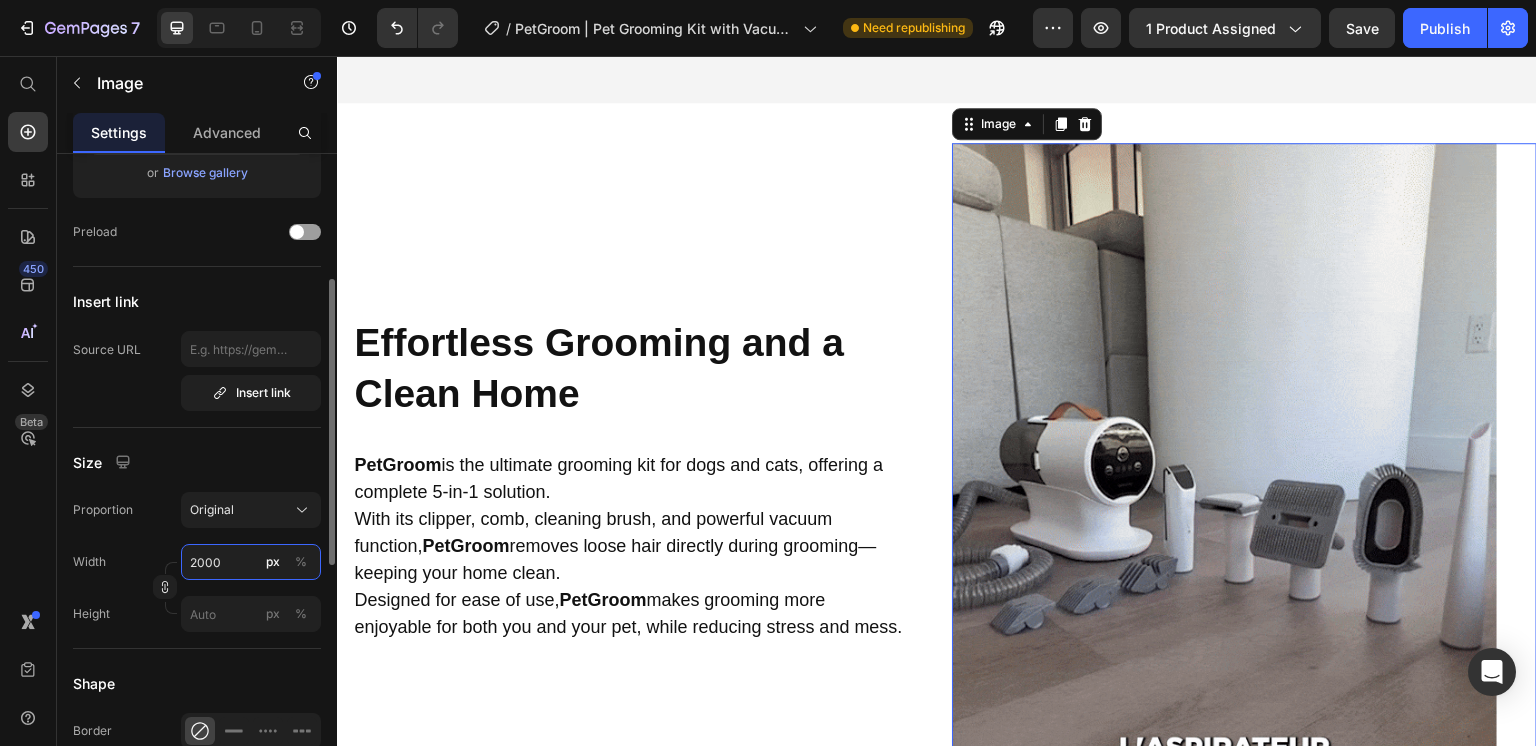 click on "2000" at bounding box center (251, 562) 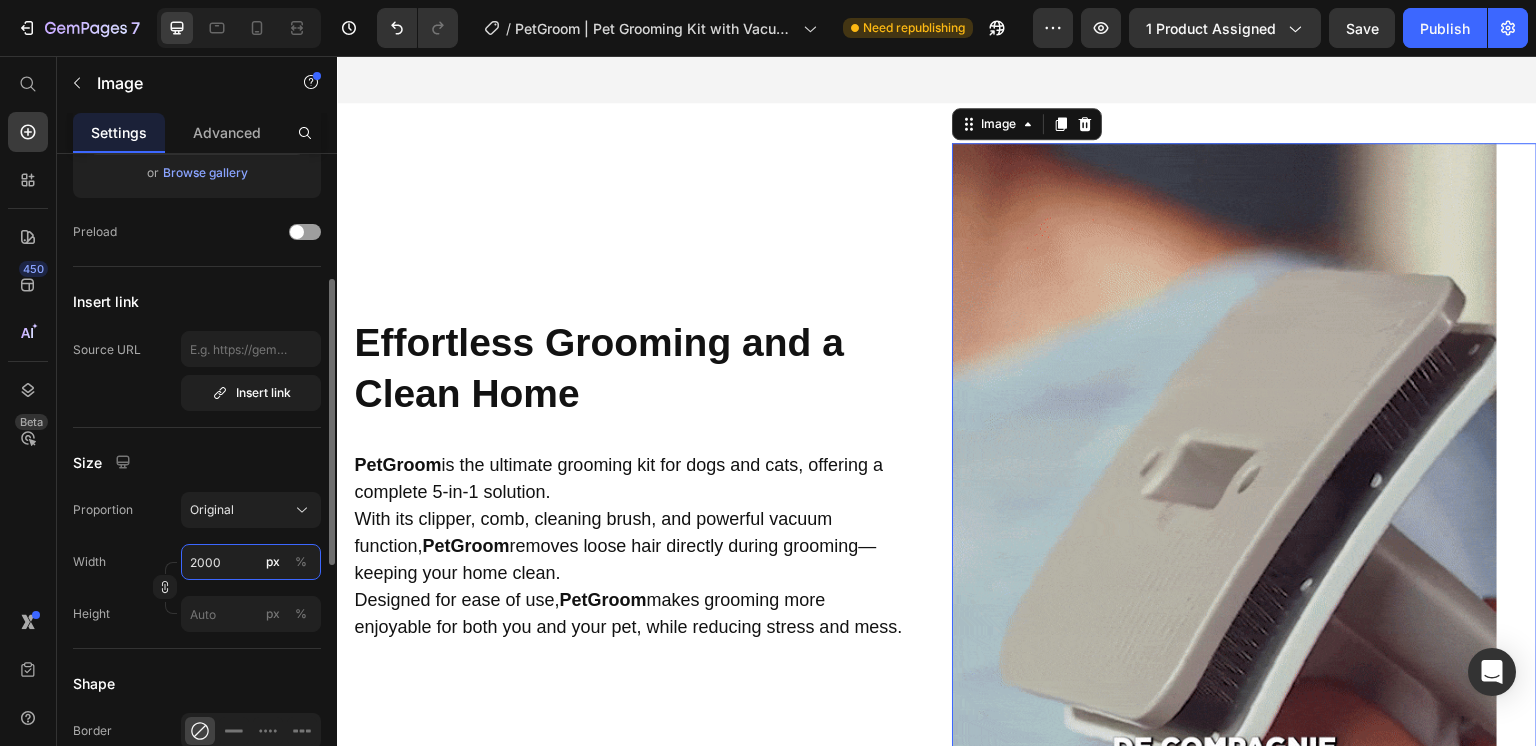 click on "2000" at bounding box center [251, 562] 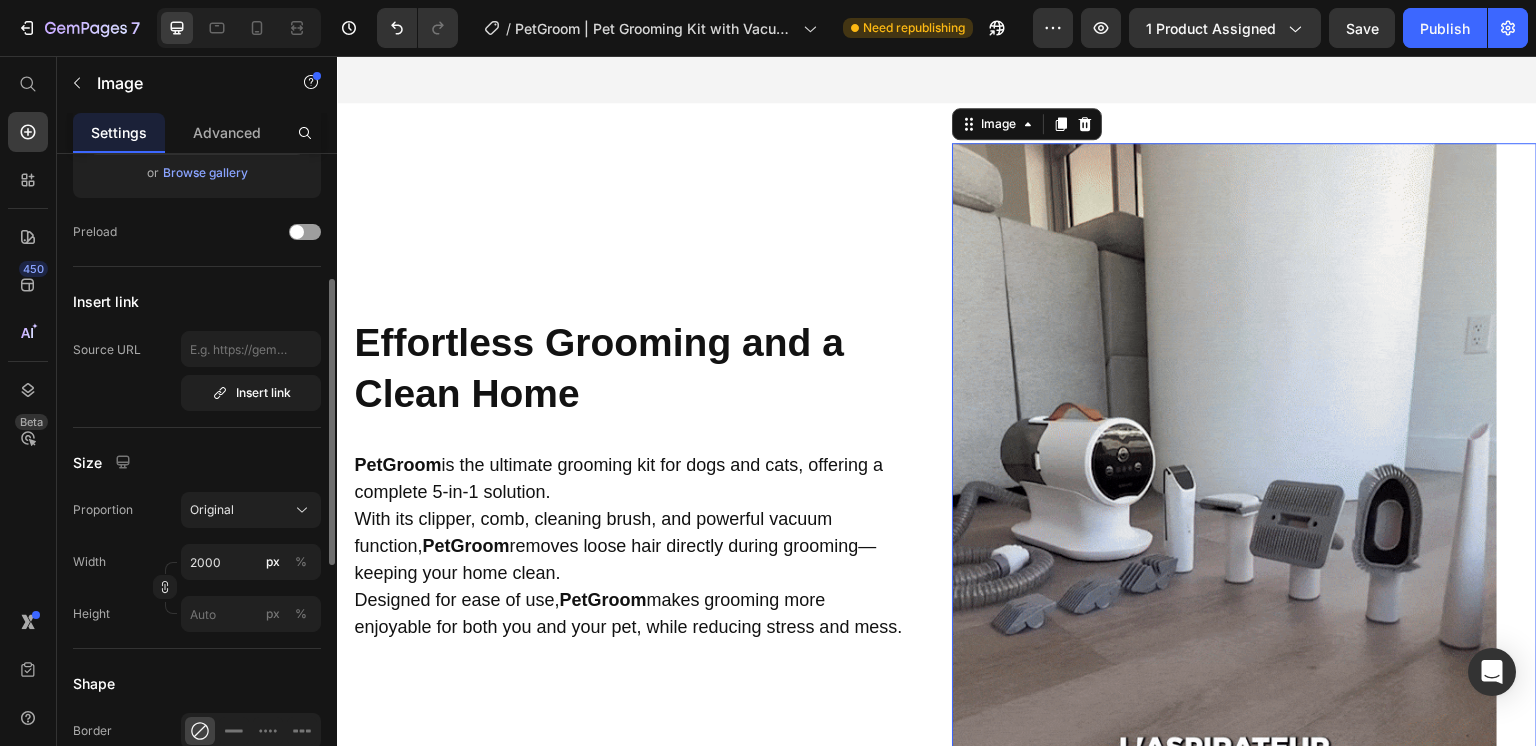 click on "Size Proportion Original Width 2000 px % Height px %" 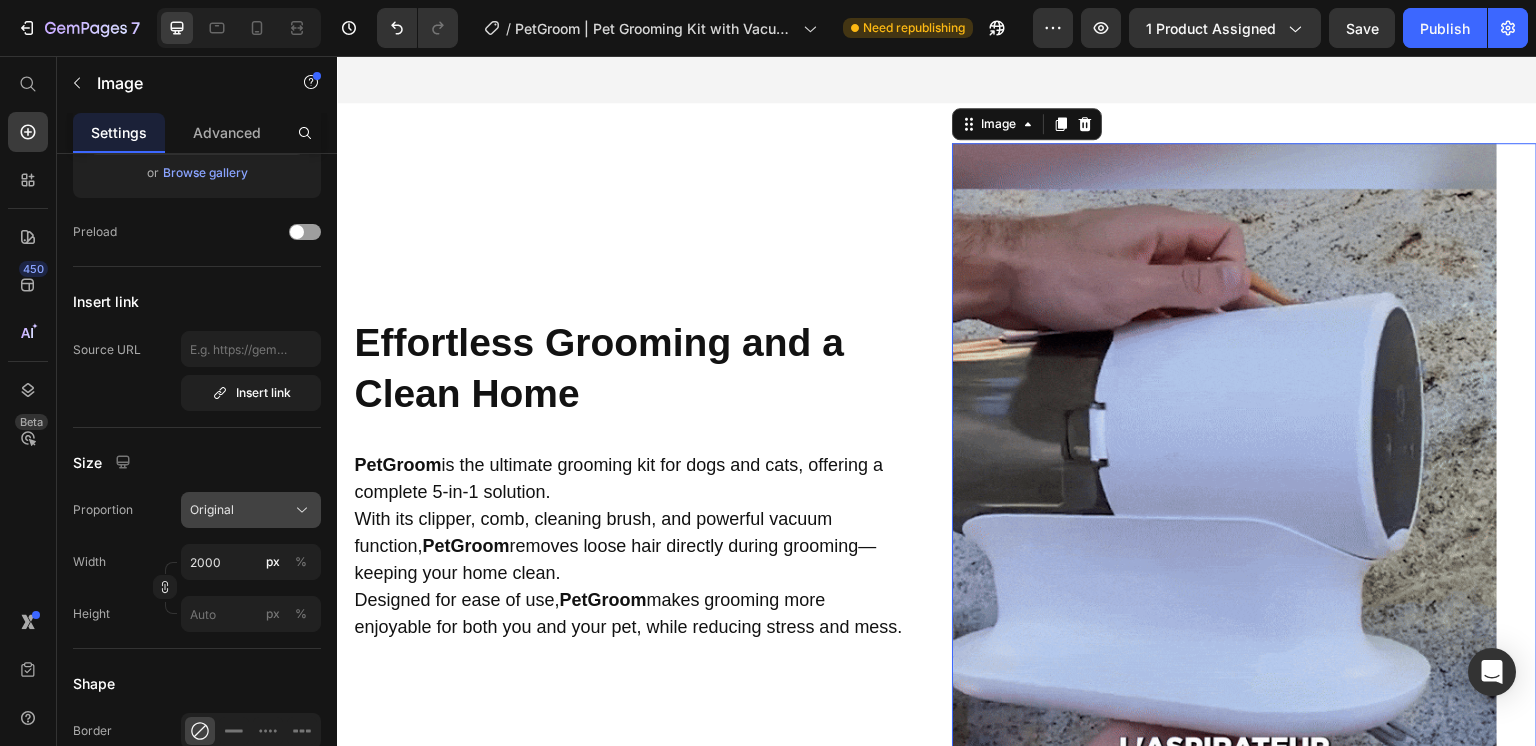 click on "Original" at bounding box center [251, 510] 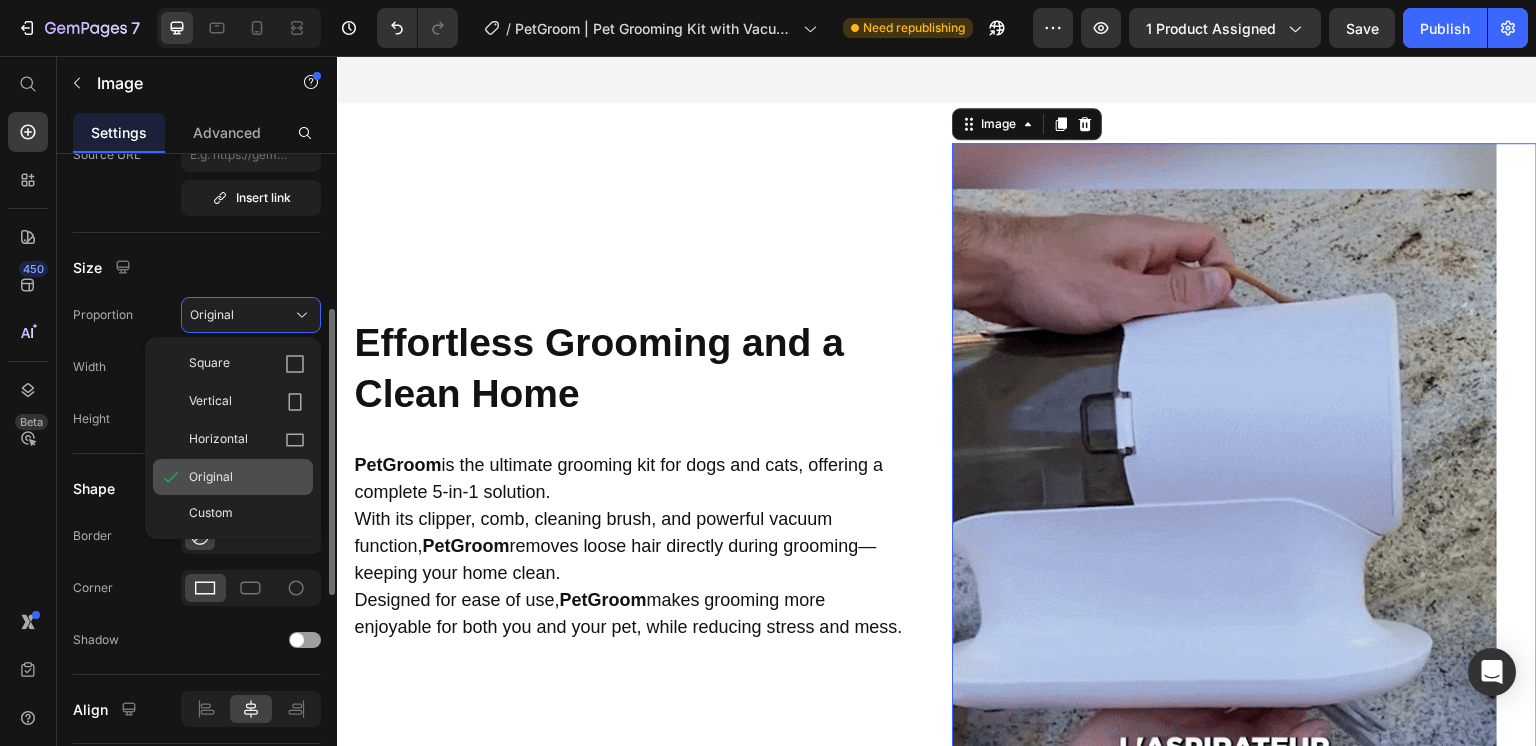 scroll, scrollTop: 484, scrollLeft: 0, axis: vertical 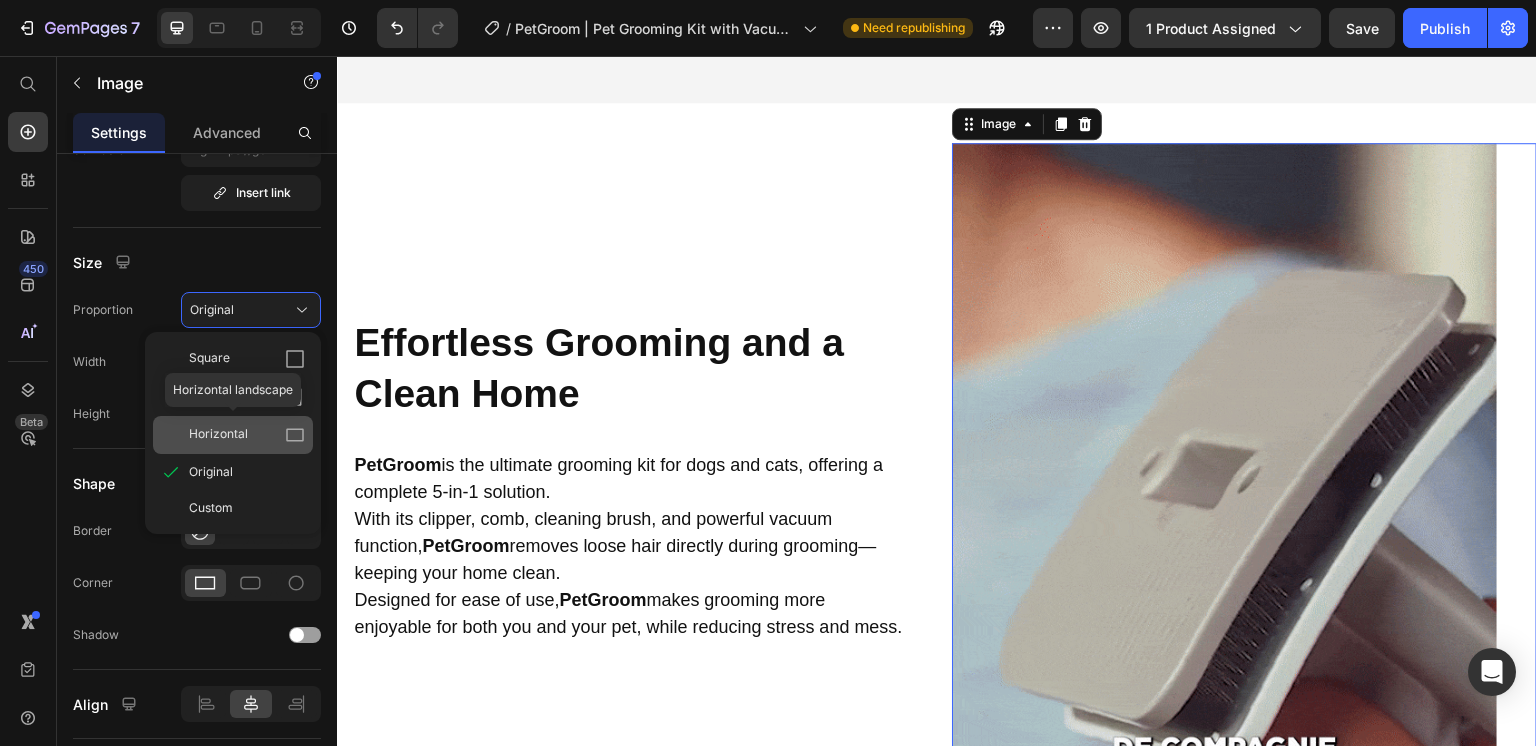 click on "Horizontal" at bounding box center (247, 435) 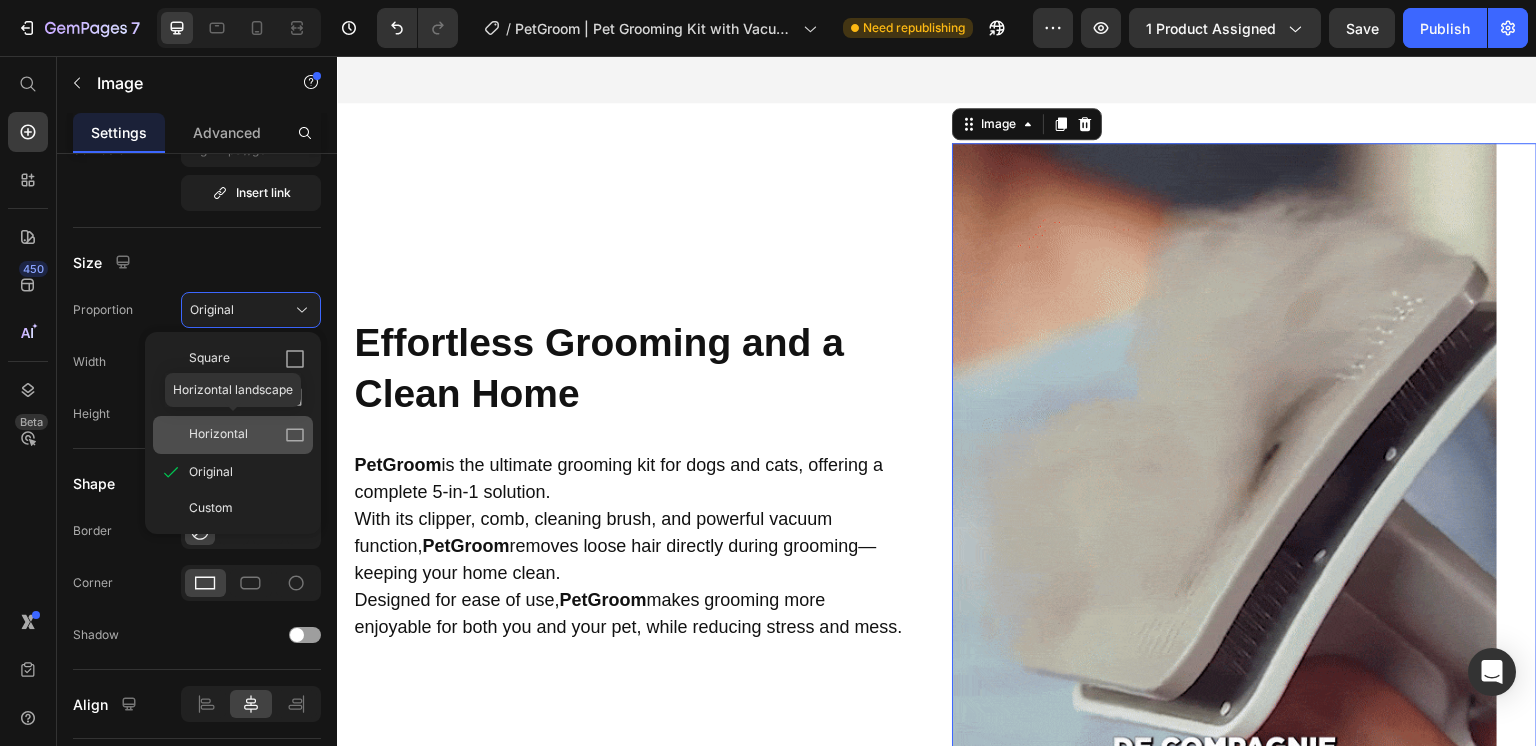type on "1500" 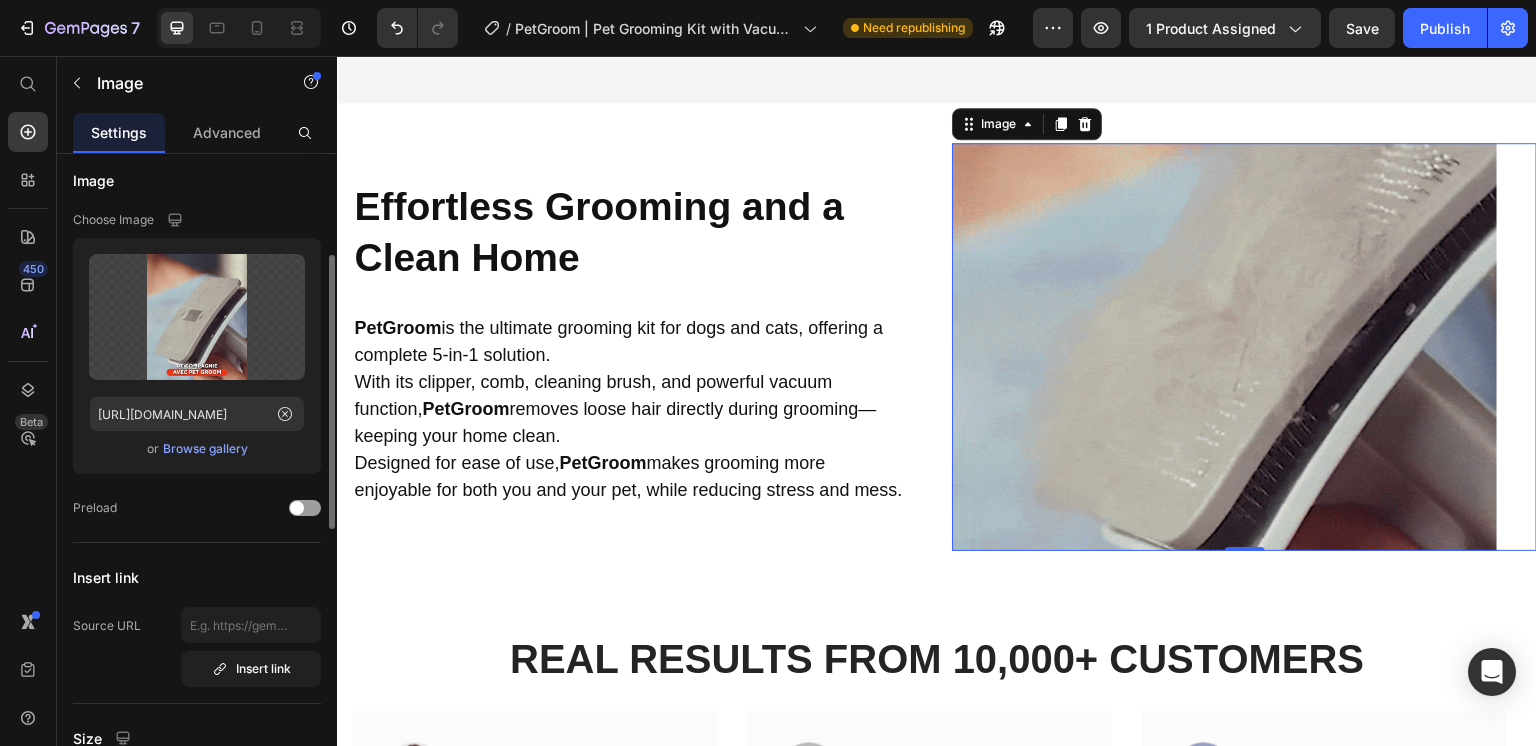 scroll, scrollTop: 0, scrollLeft: 0, axis: both 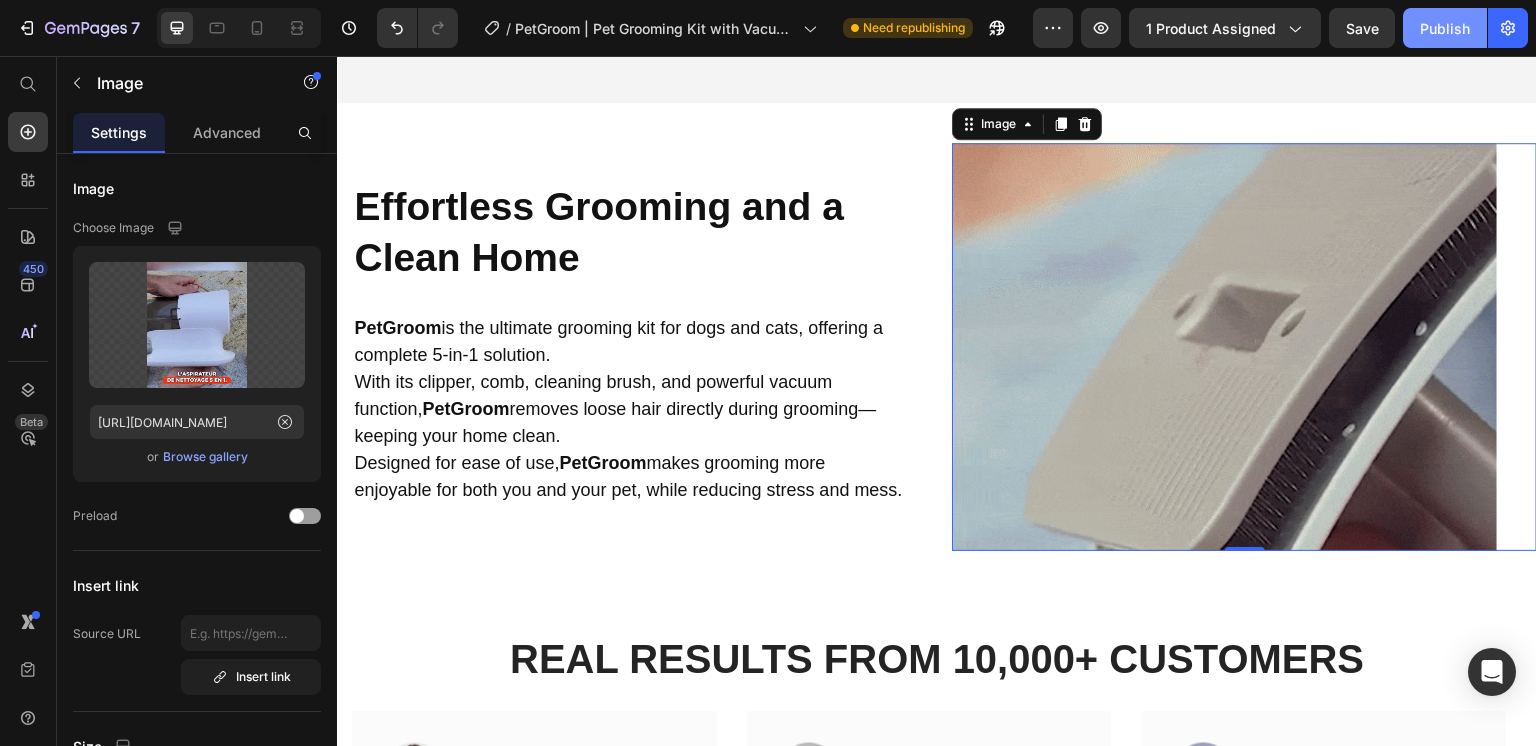 click on "Publish" 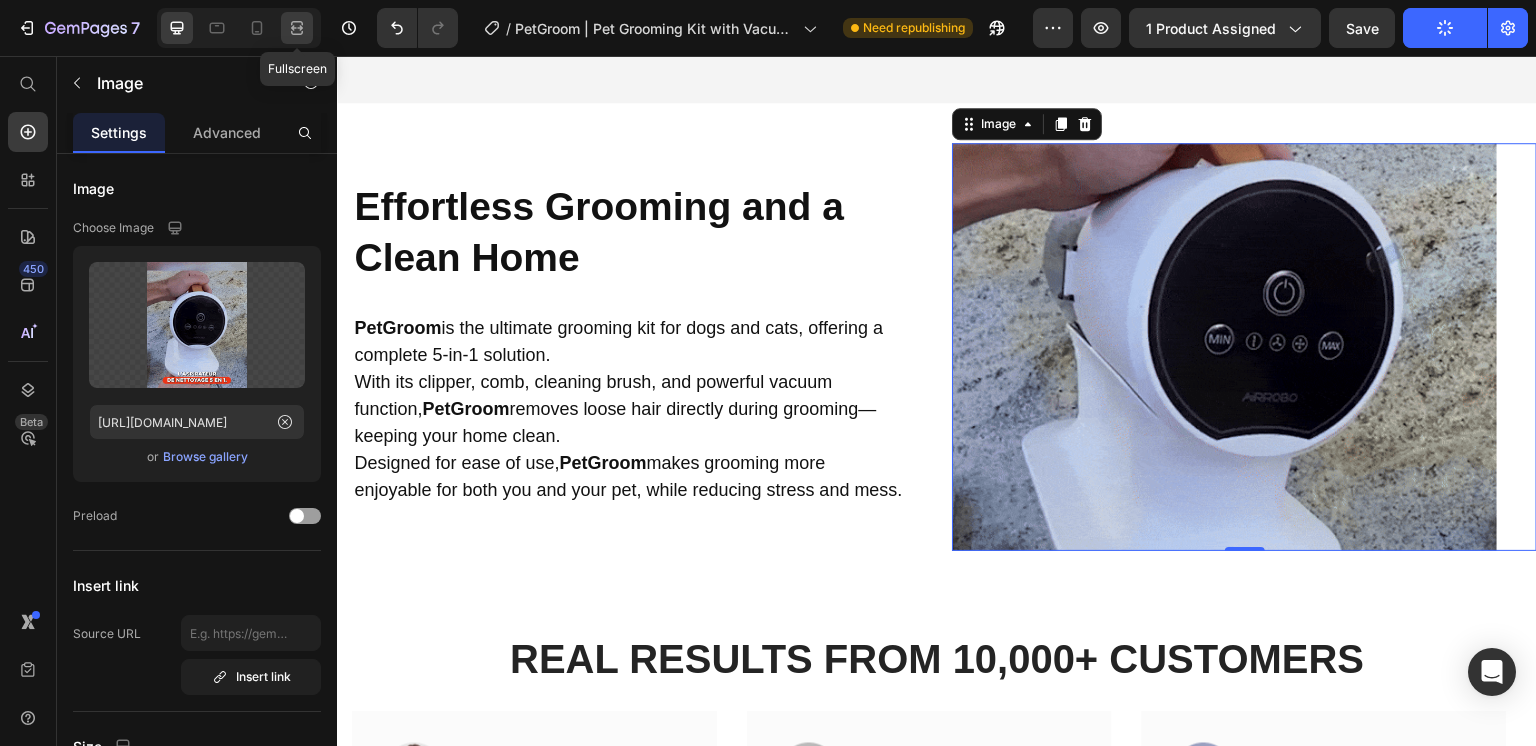 click 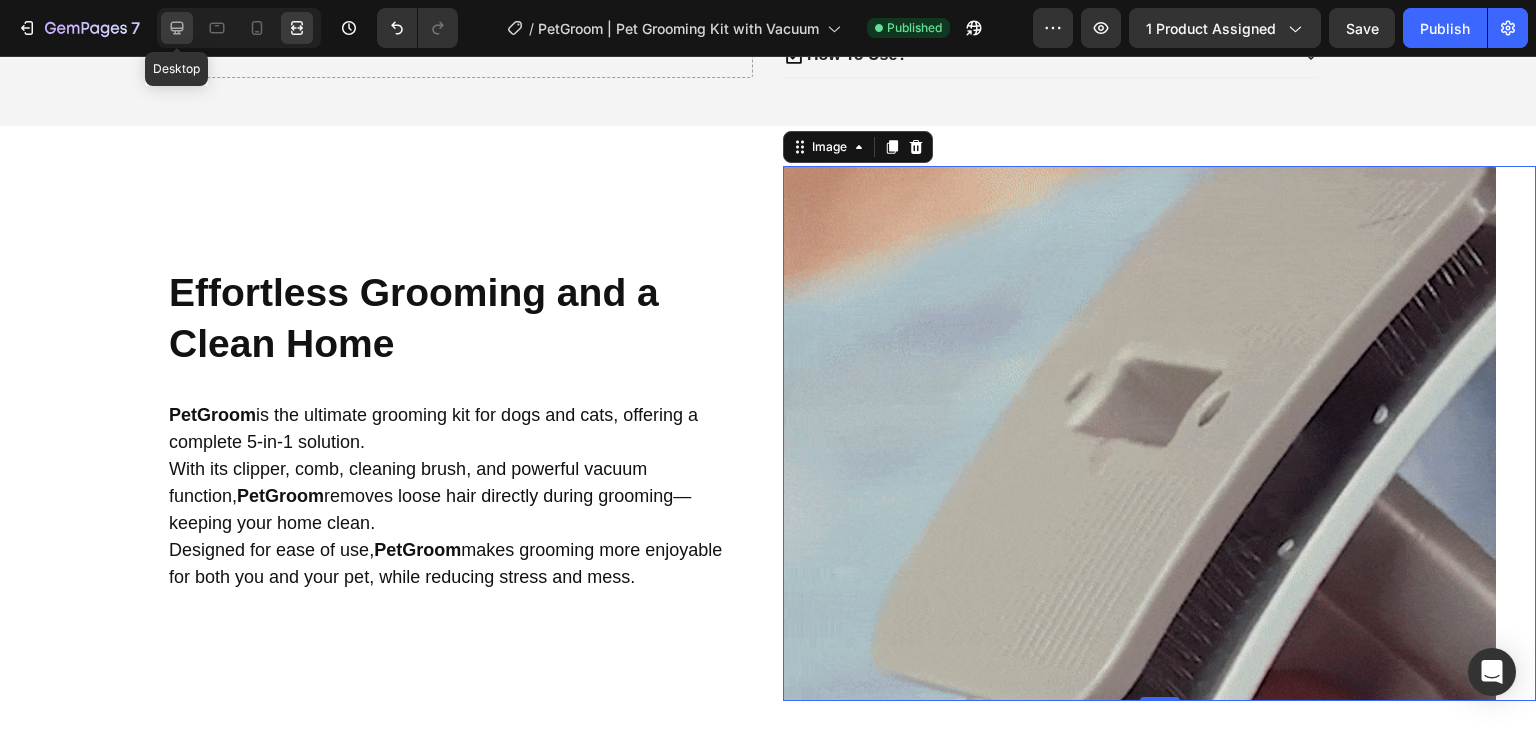 click 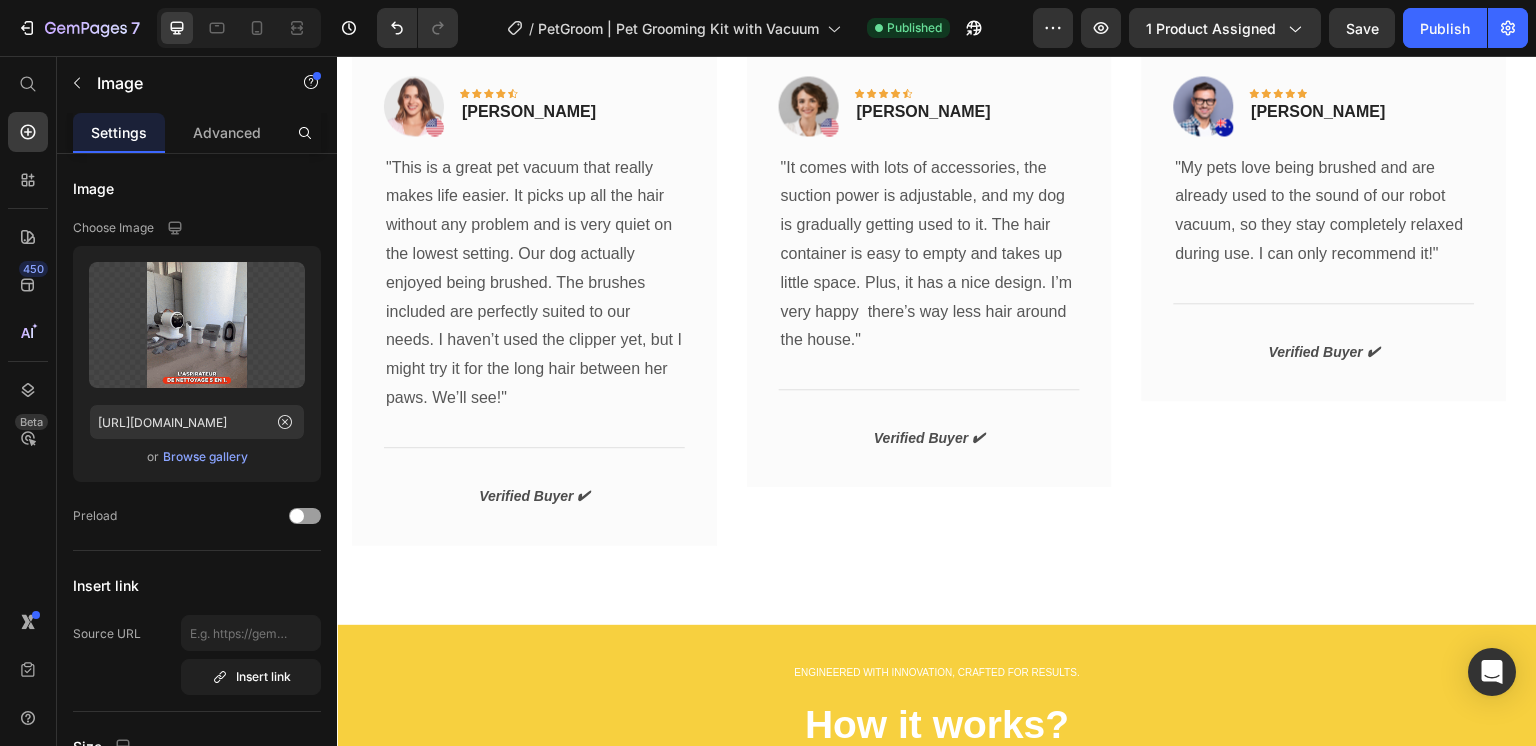 scroll, scrollTop: 1762, scrollLeft: 0, axis: vertical 